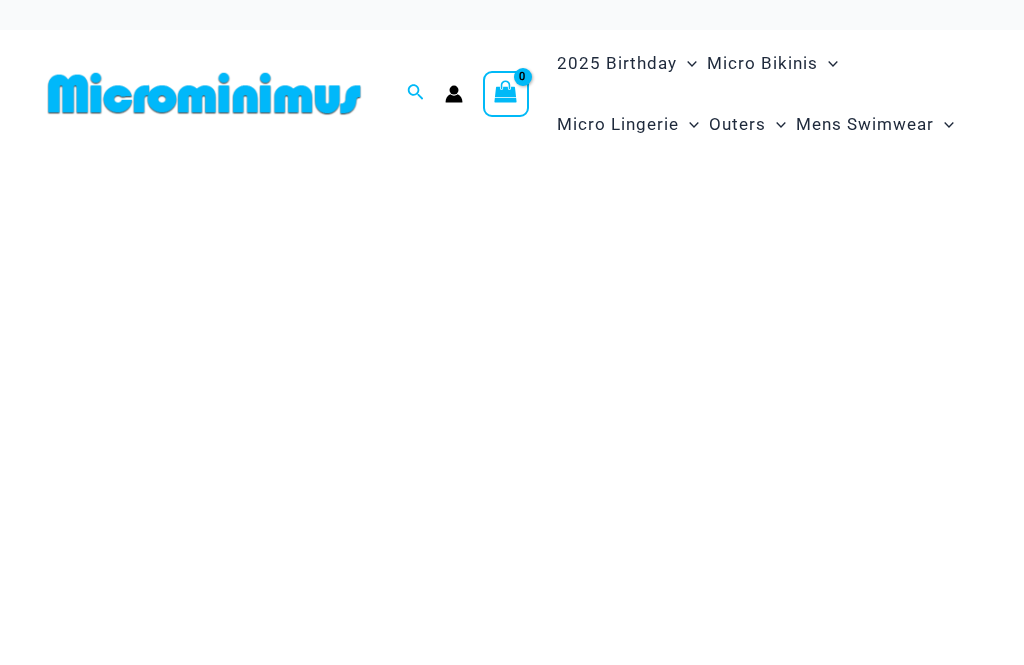 scroll, scrollTop: 0, scrollLeft: 0, axis: both 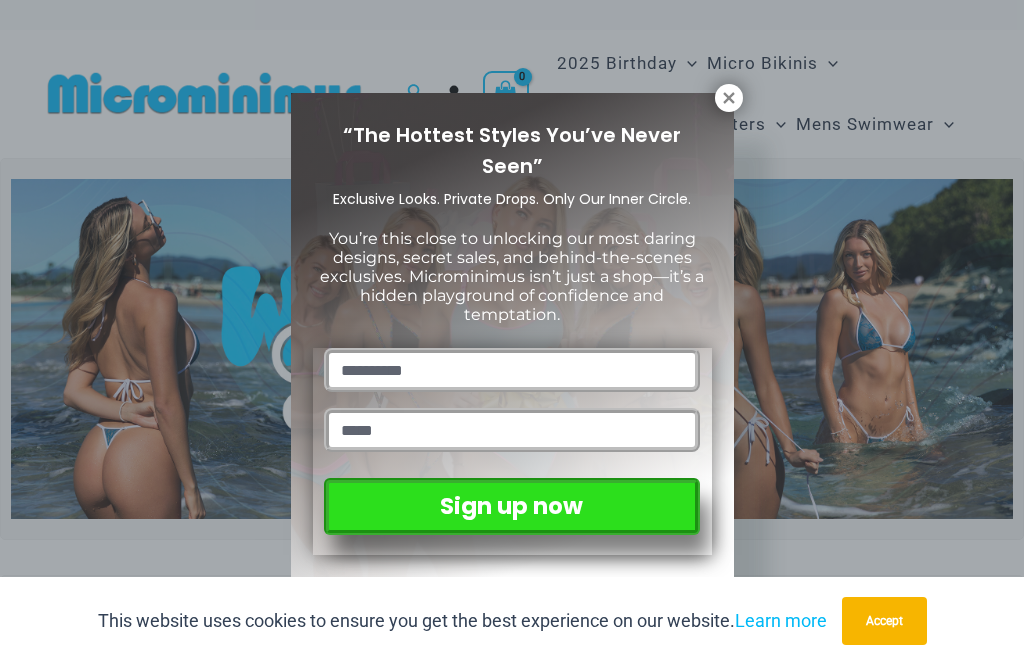 click 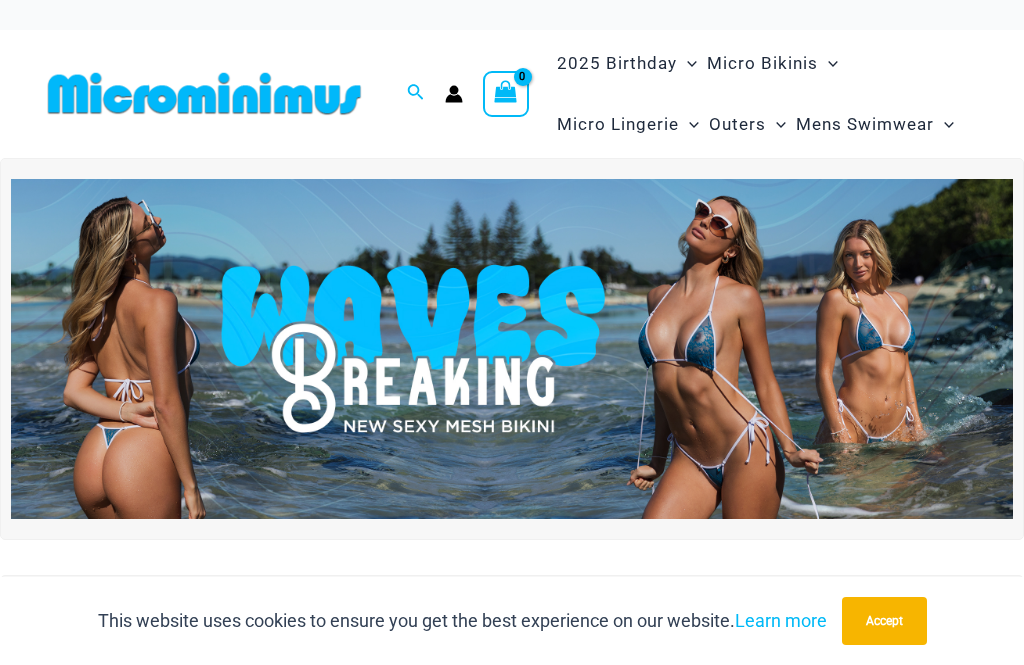 click on "Sexy Bikini Sets" at bounding box center [-17192, 128] 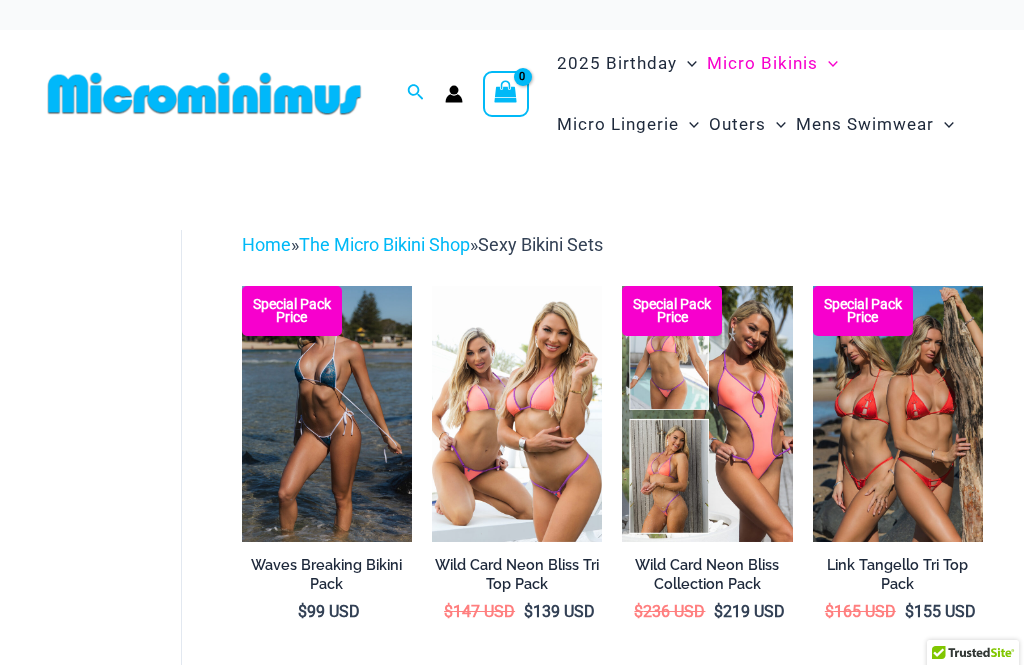 scroll, scrollTop: 0, scrollLeft: 0, axis: both 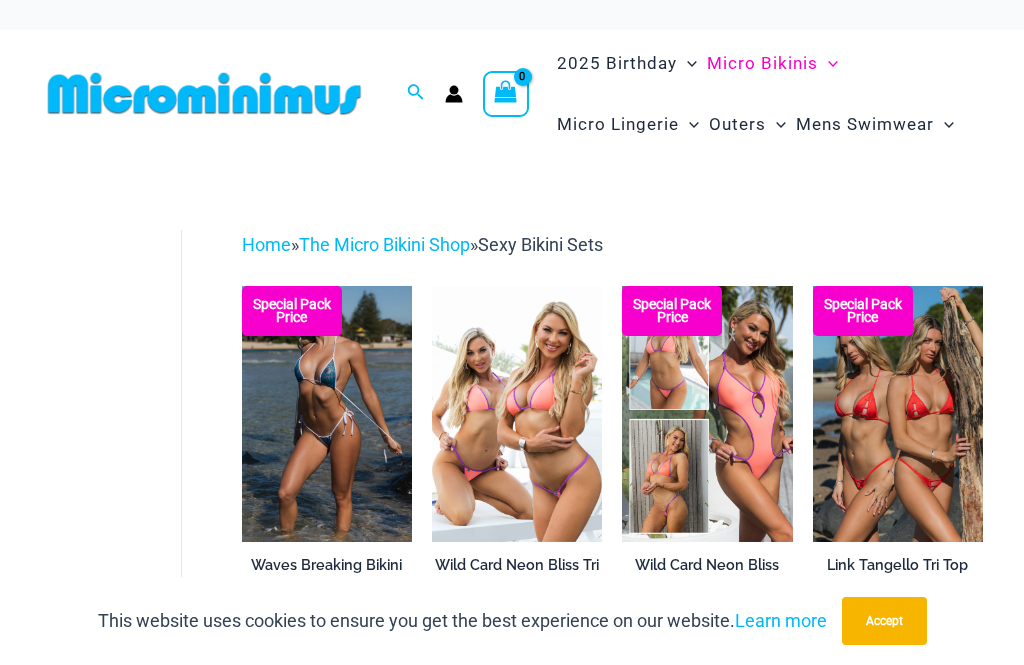 click at bounding box center (242, 286) 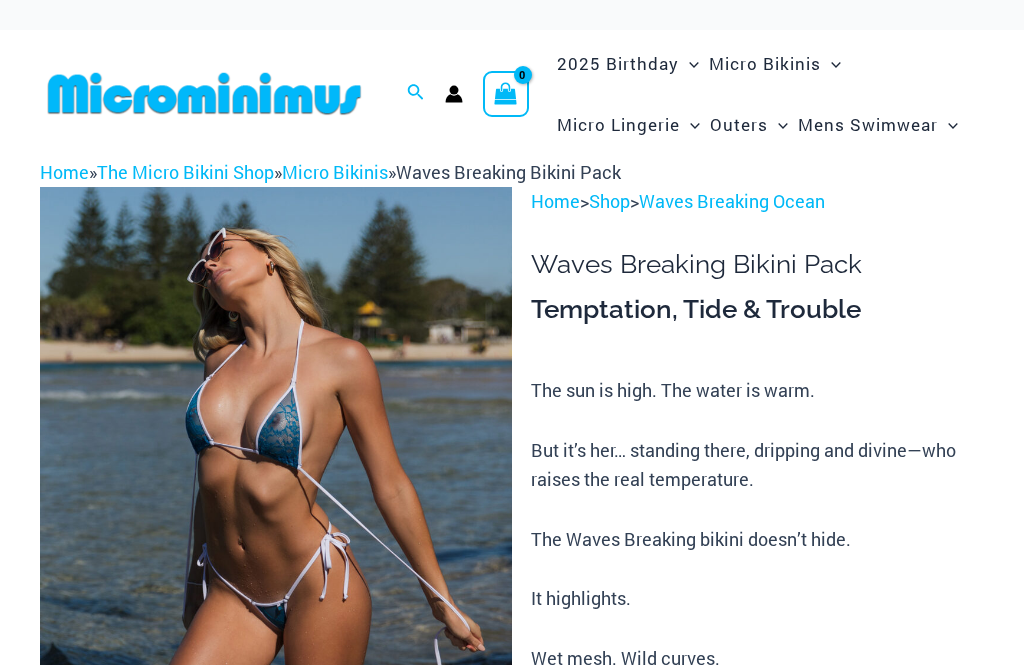 scroll, scrollTop: 0, scrollLeft: 0, axis: both 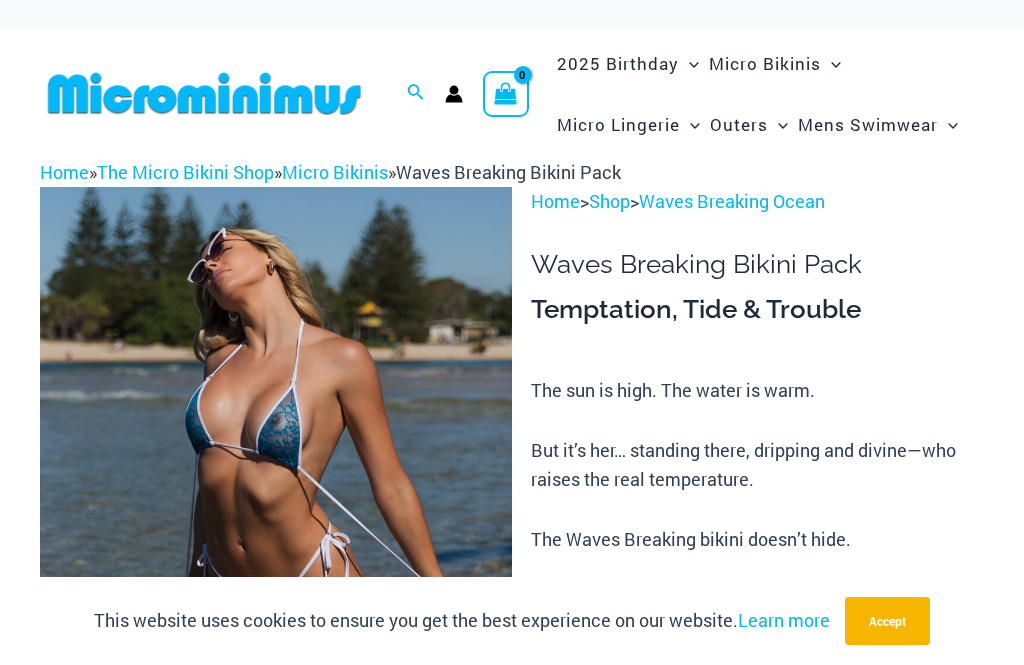 click on "Dresses" at bounding box center [-17222, 189] 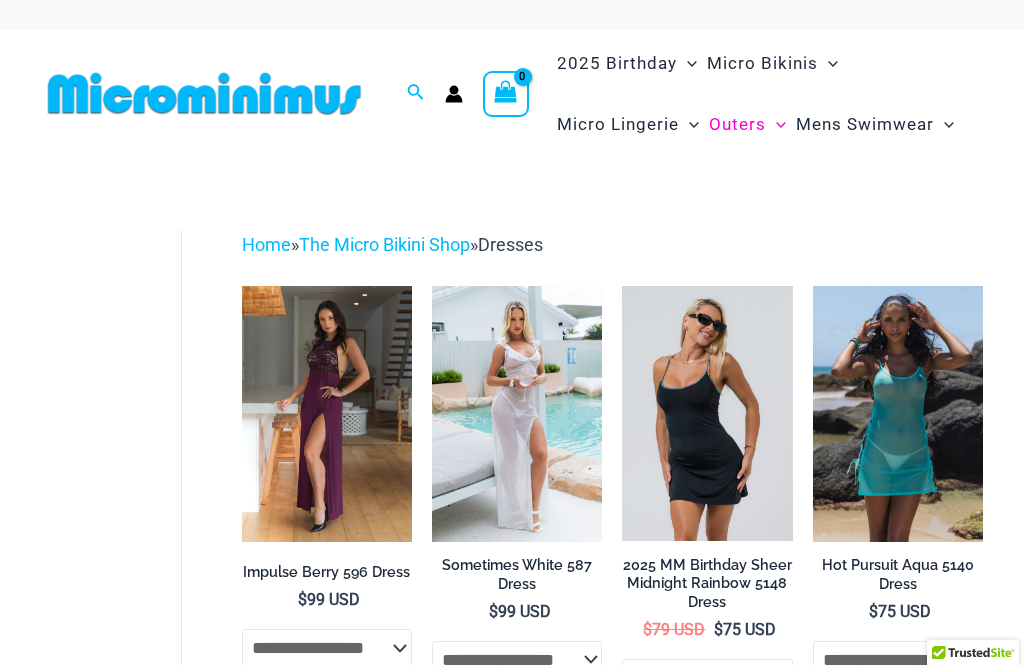 scroll, scrollTop: 0, scrollLeft: 0, axis: both 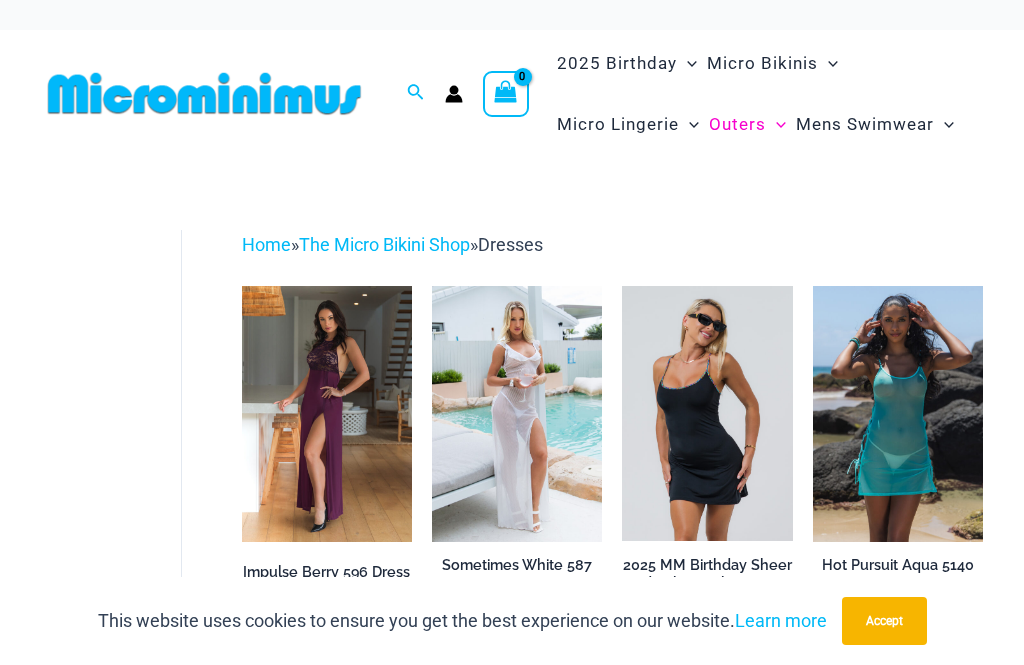 click on "Skirts" at bounding box center [-16981, 410] 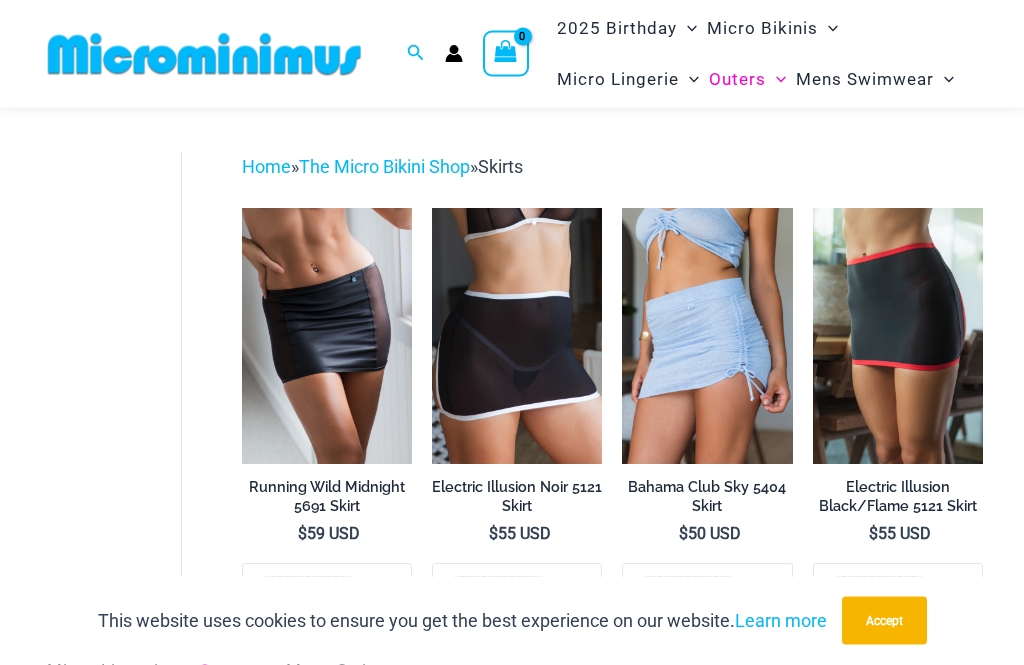 scroll, scrollTop: 0, scrollLeft: 0, axis: both 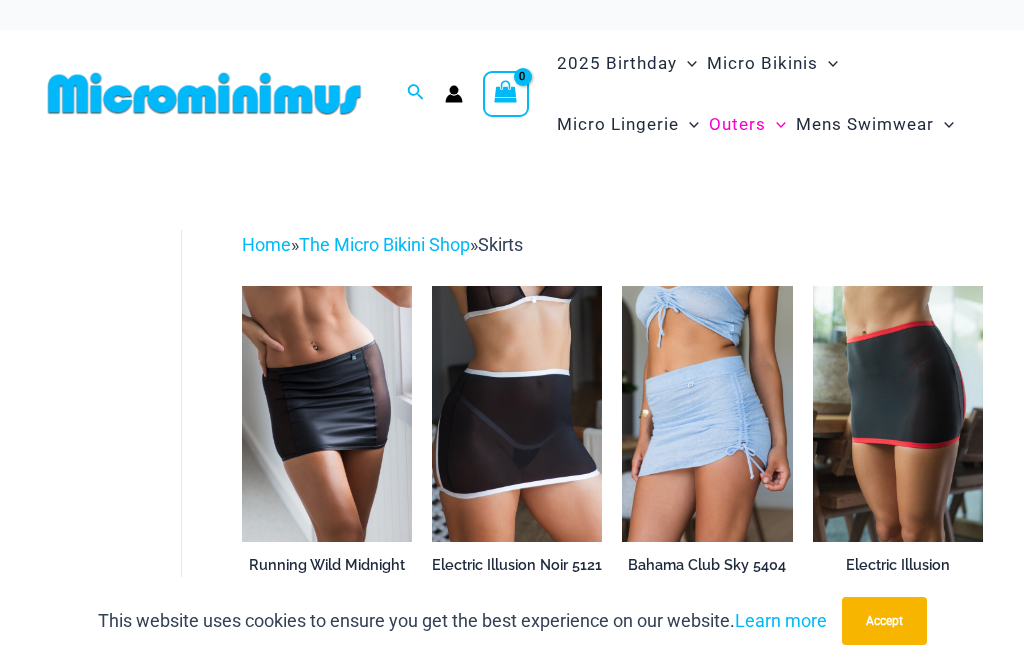 click on "Shorts" at bounding box center [-17228, 335] 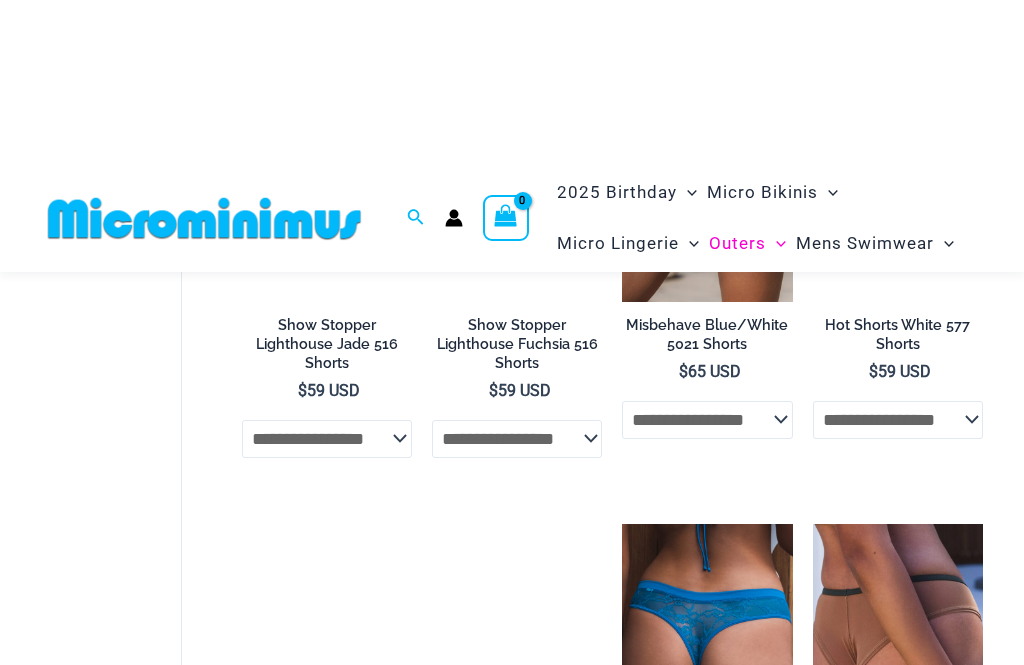 scroll, scrollTop: 1089, scrollLeft: 0, axis: vertical 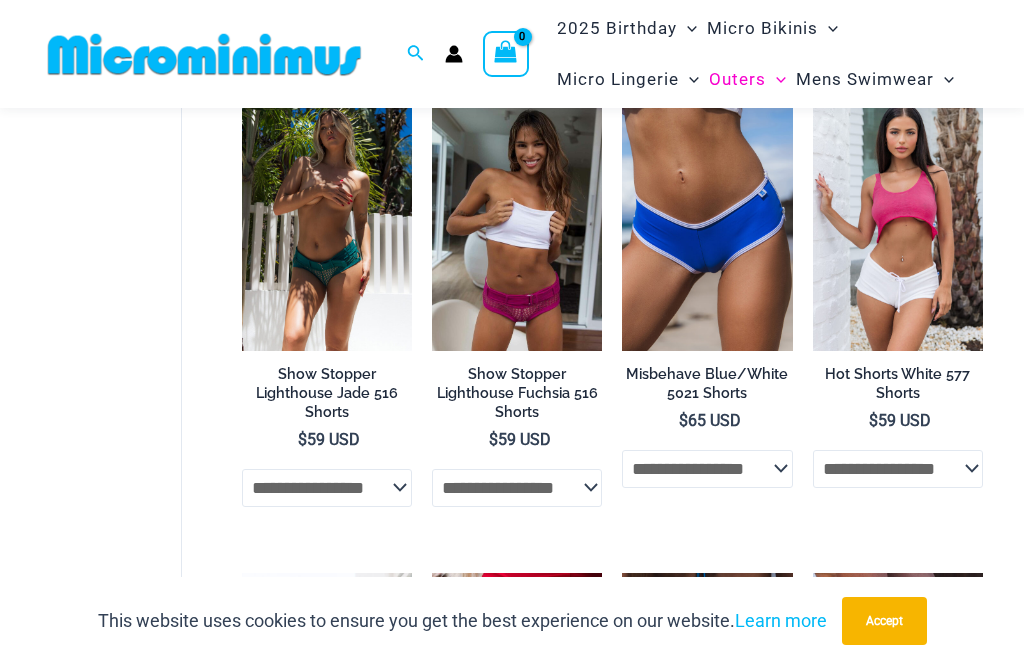 click at bounding box center [813, 95] 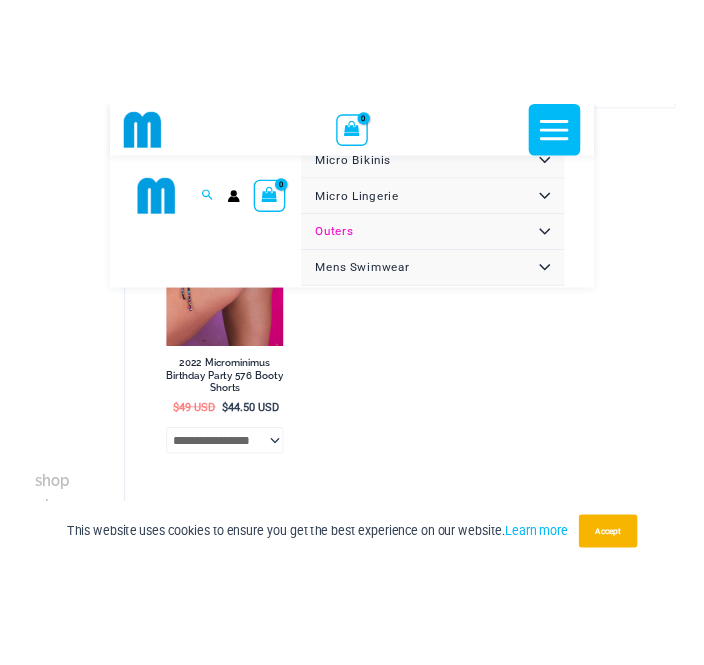 scroll, scrollTop: 2647, scrollLeft: 0, axis: vertical 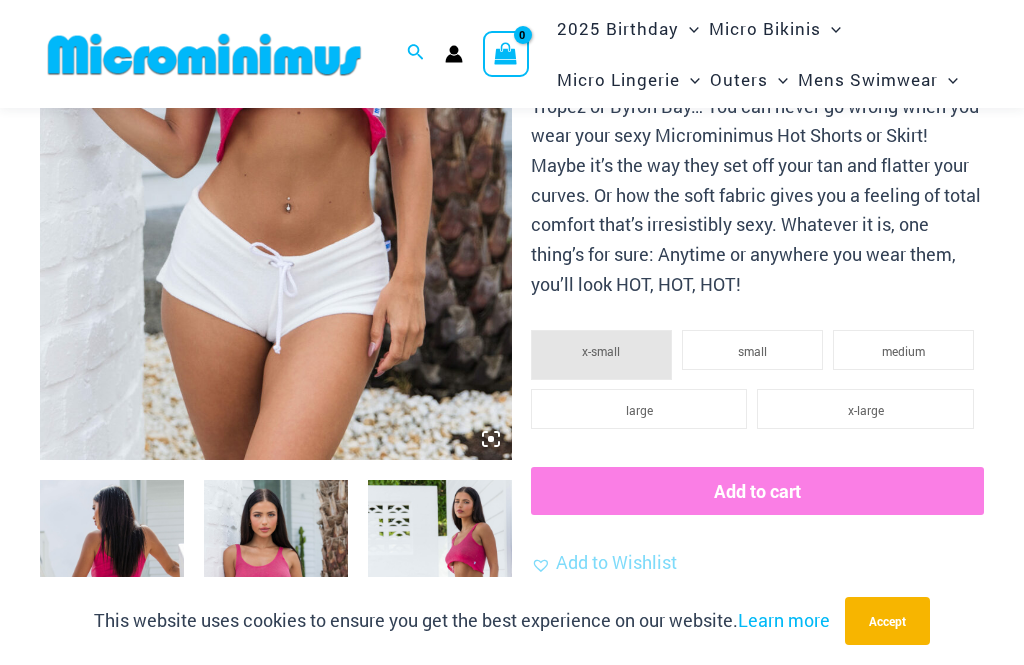 click at bounding box center (440, 588) 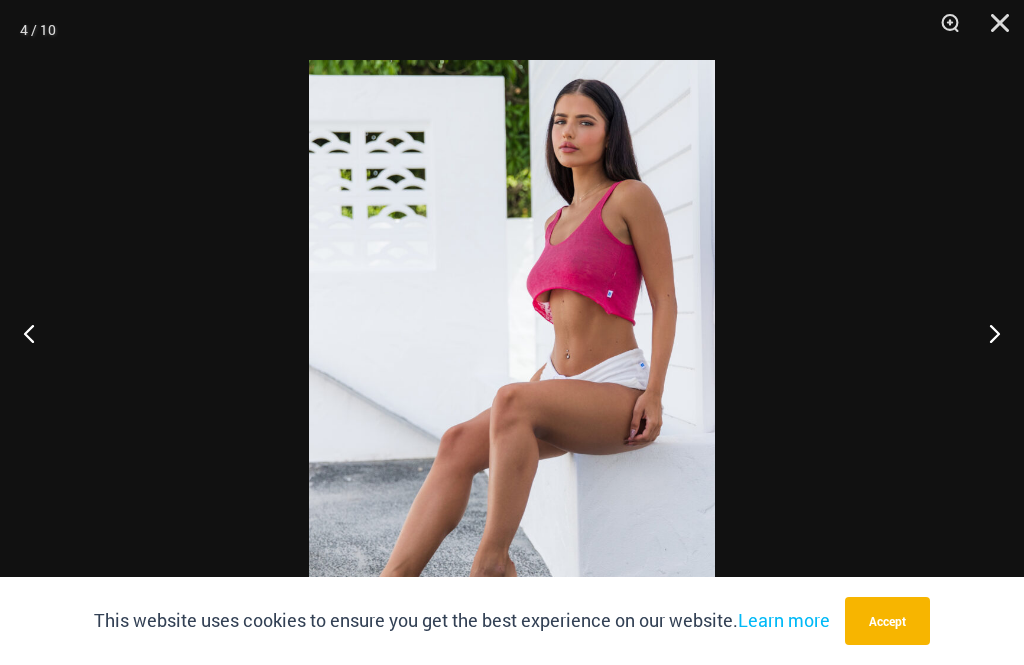 click at bounding box center (37, 333) 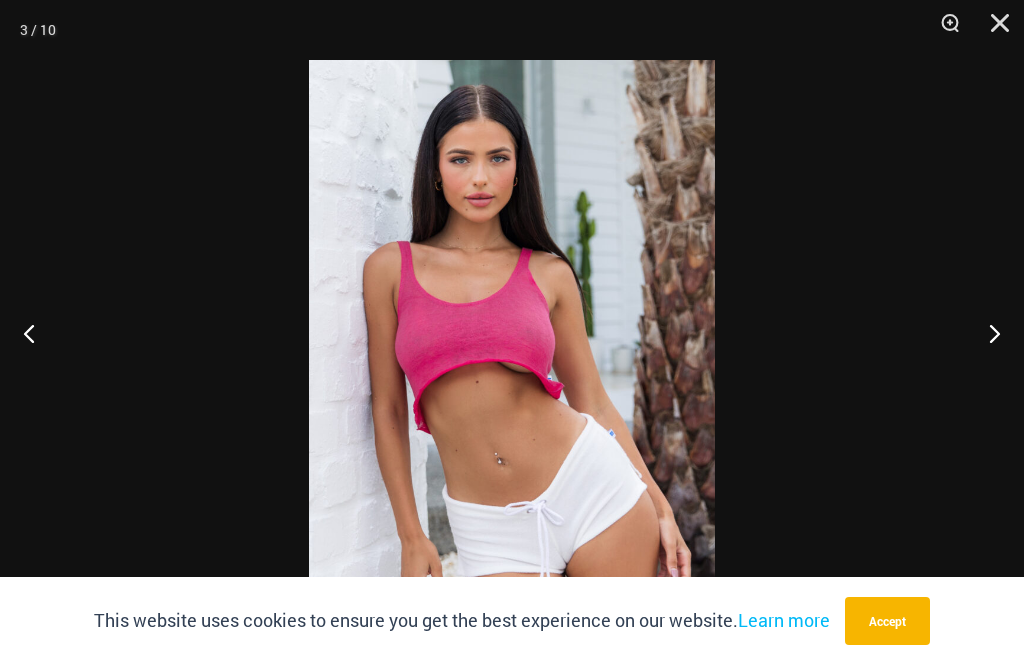click at bounding box center [37, 333] 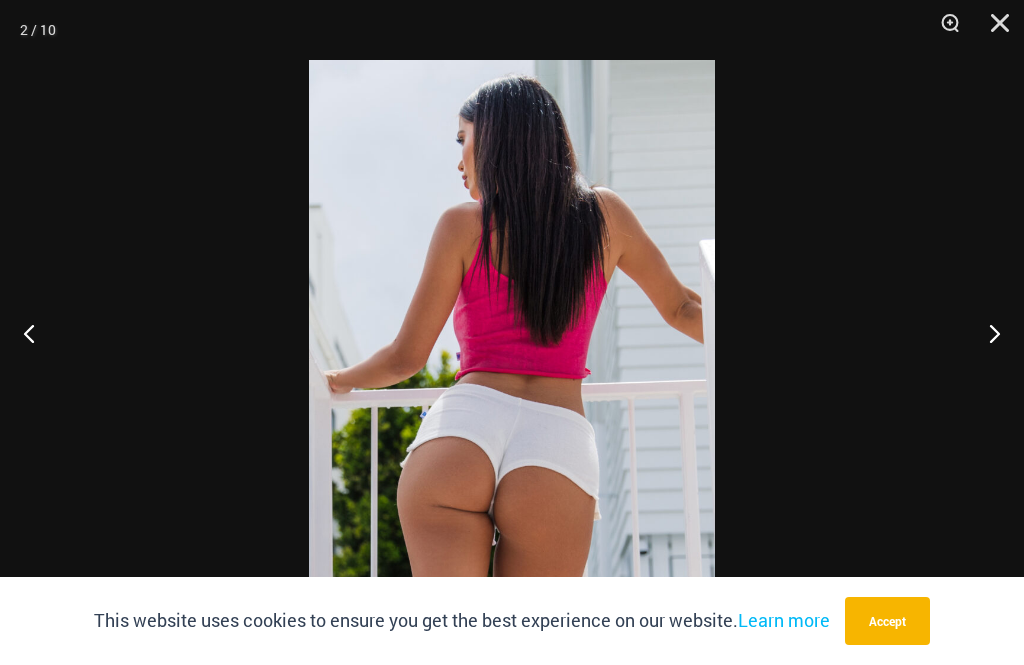 click at bounding box center [986, 333] 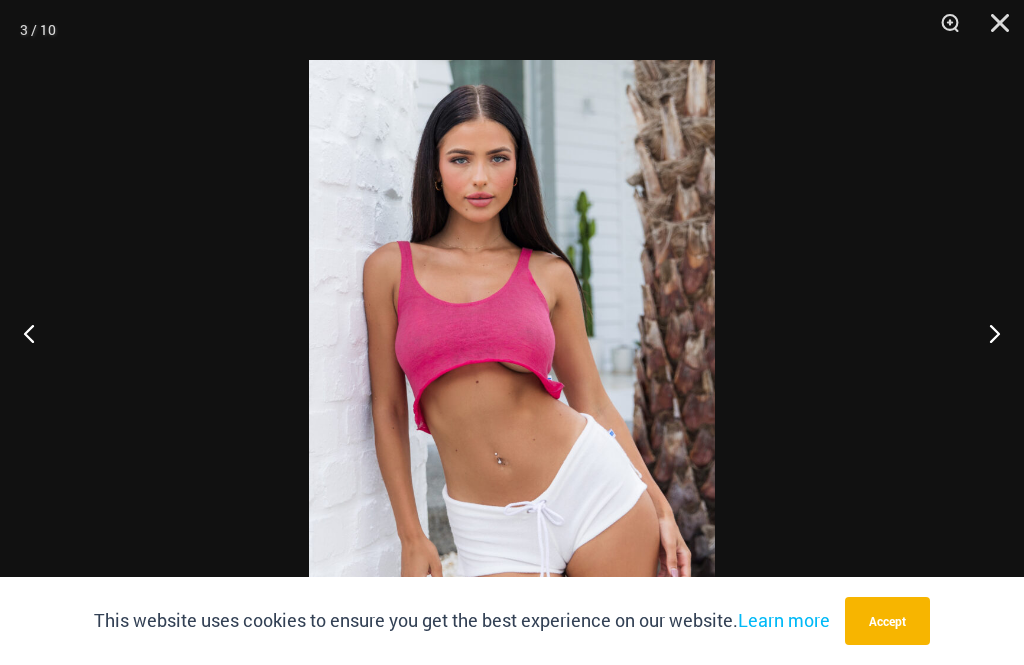click at bounding box center [986, 333] 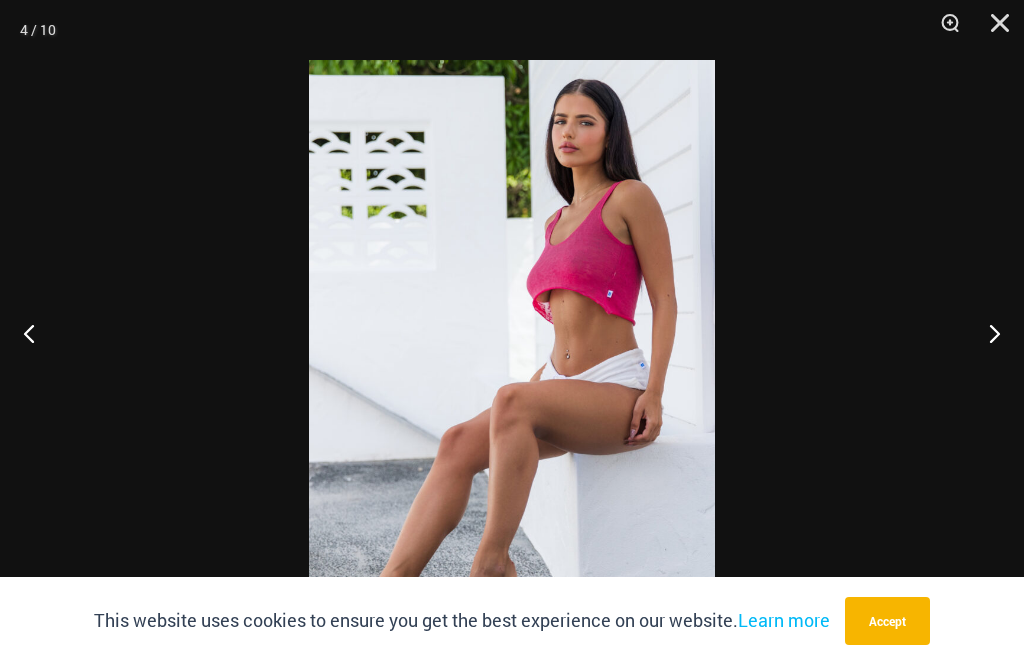 click at bounding box center [986, 333] 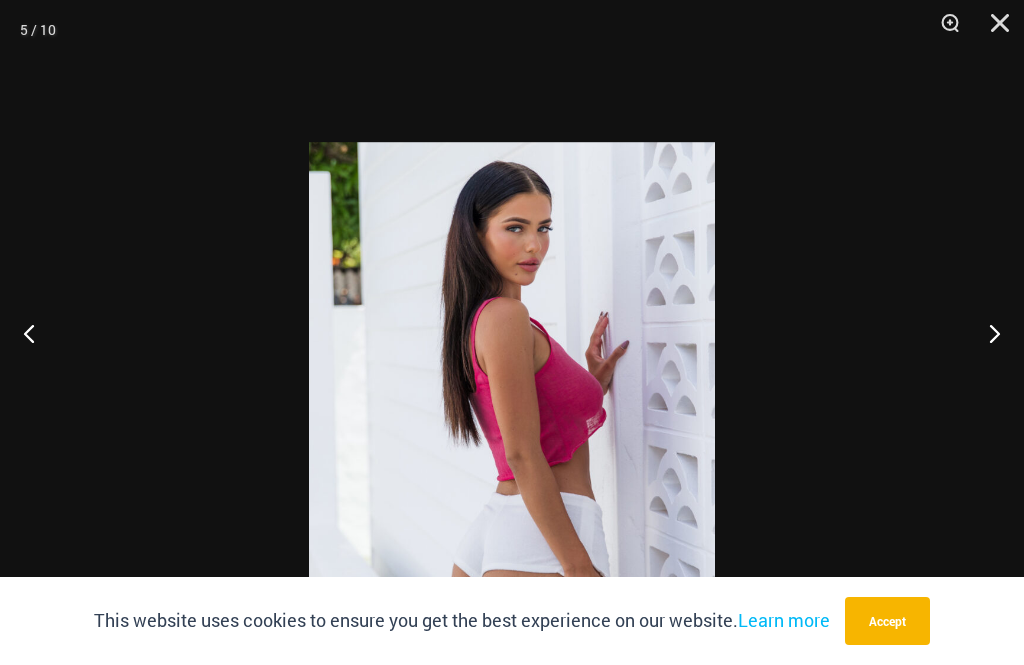 click at bounding box center [512, 446] 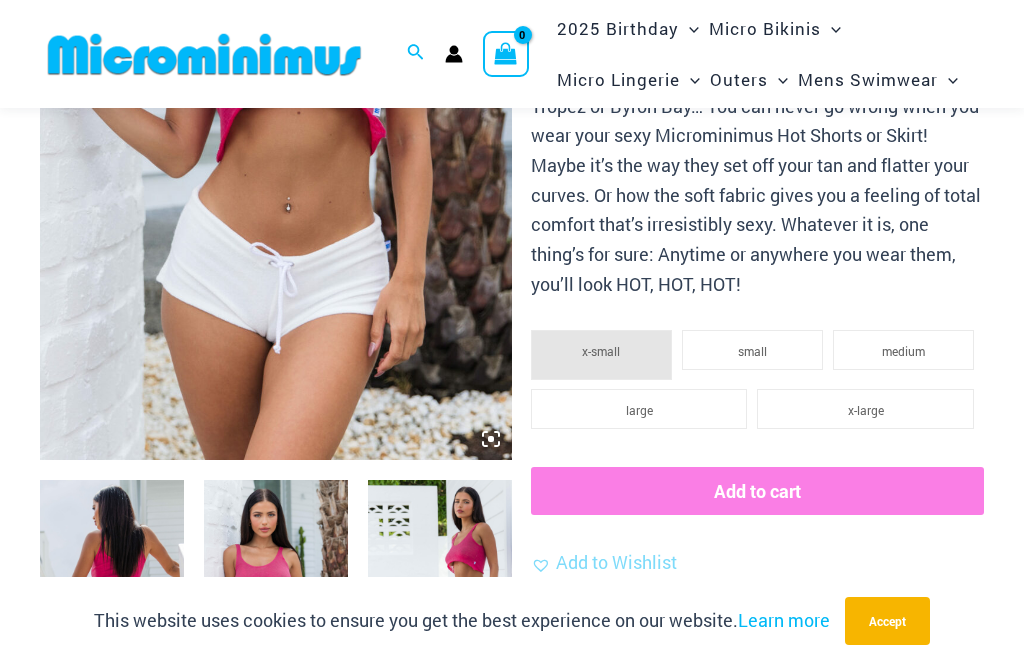 click at bounding box center (440, 588) 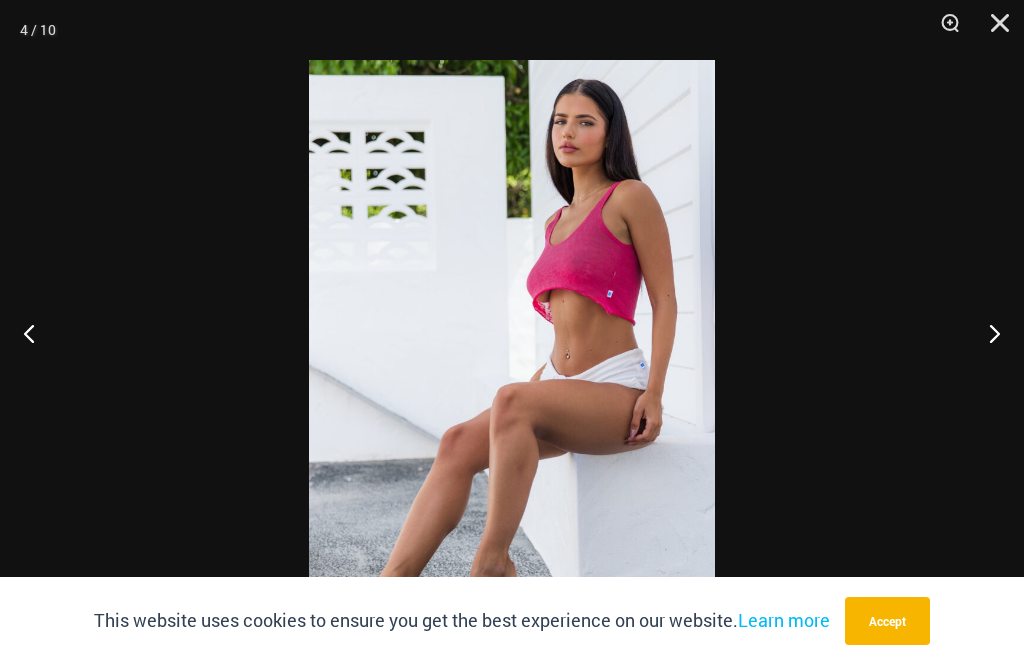 click at bounding box center [986, 333] 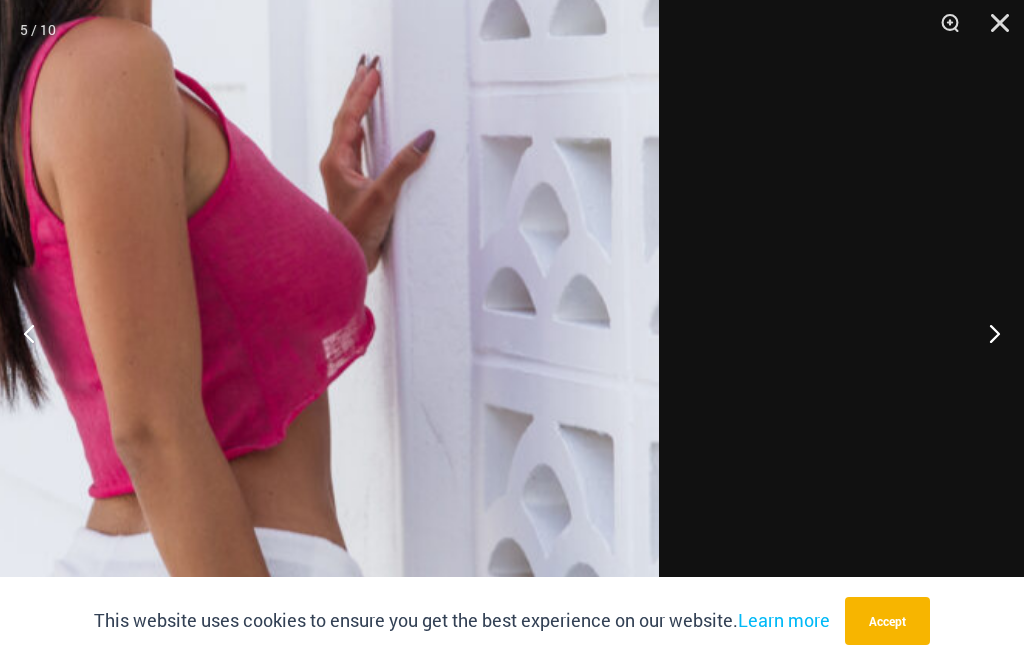 click at bounding box center (512, 332) 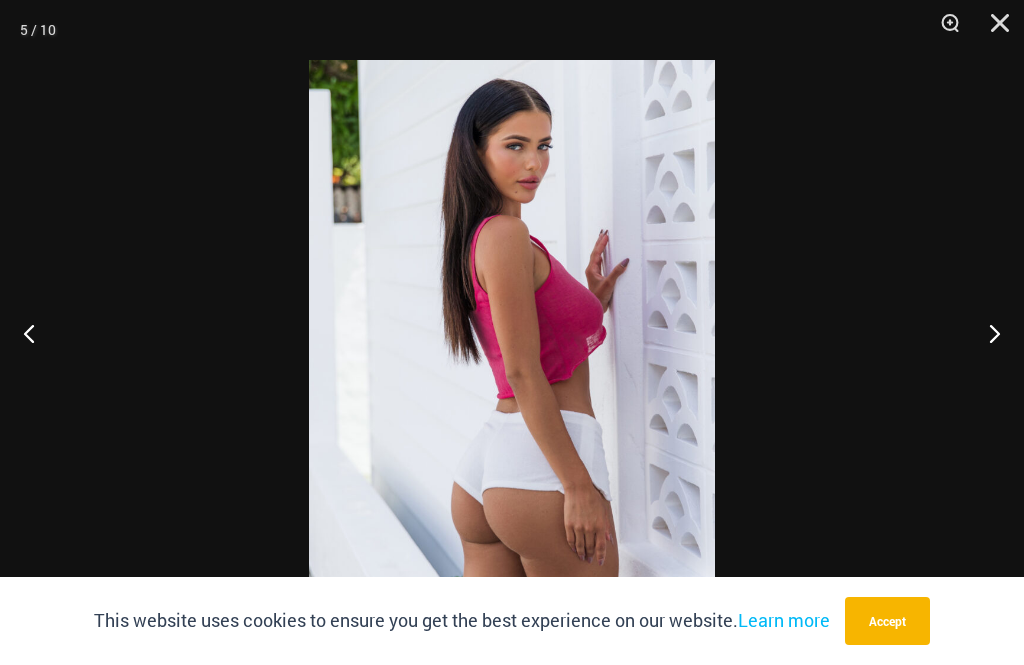 click at bounding box center (986, 333) 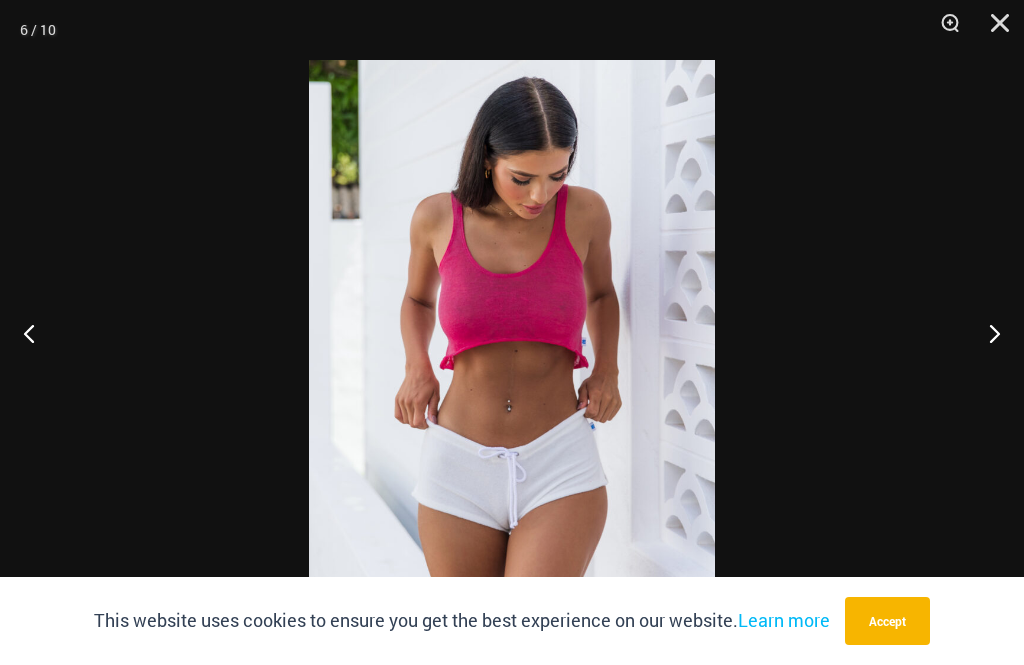 click at bounding box center [986, 333] 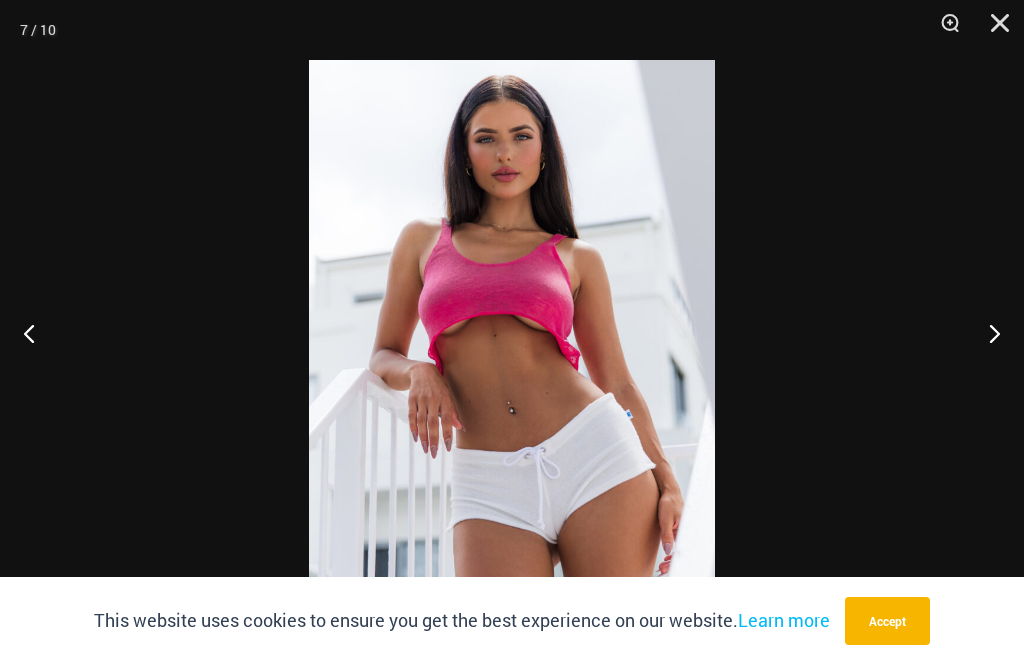 click at bounding box center [986, 333] 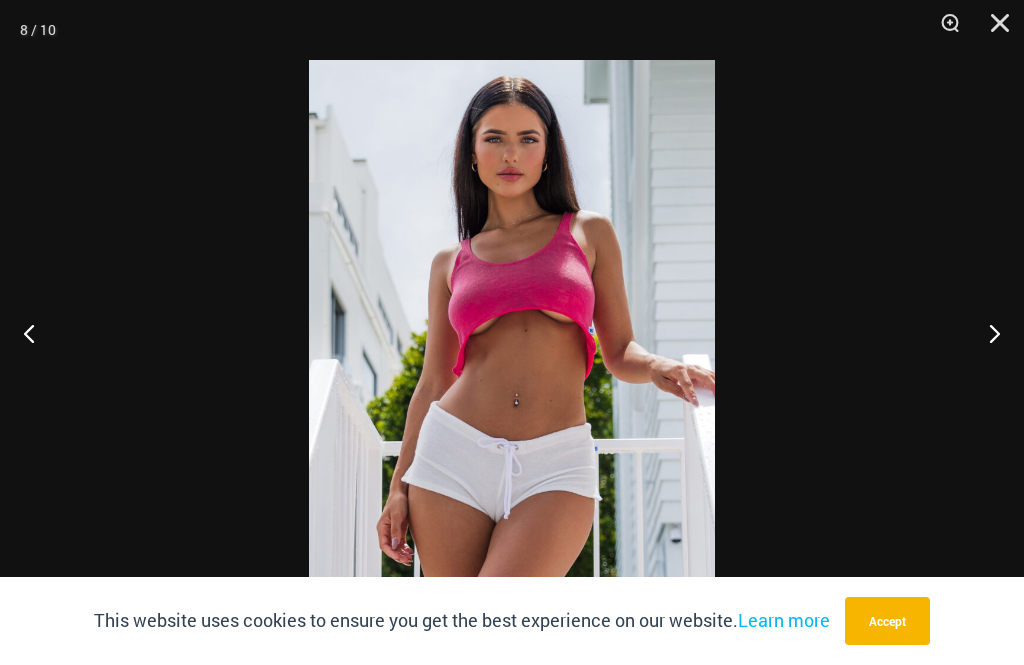 click at bounding box center [986, 333] 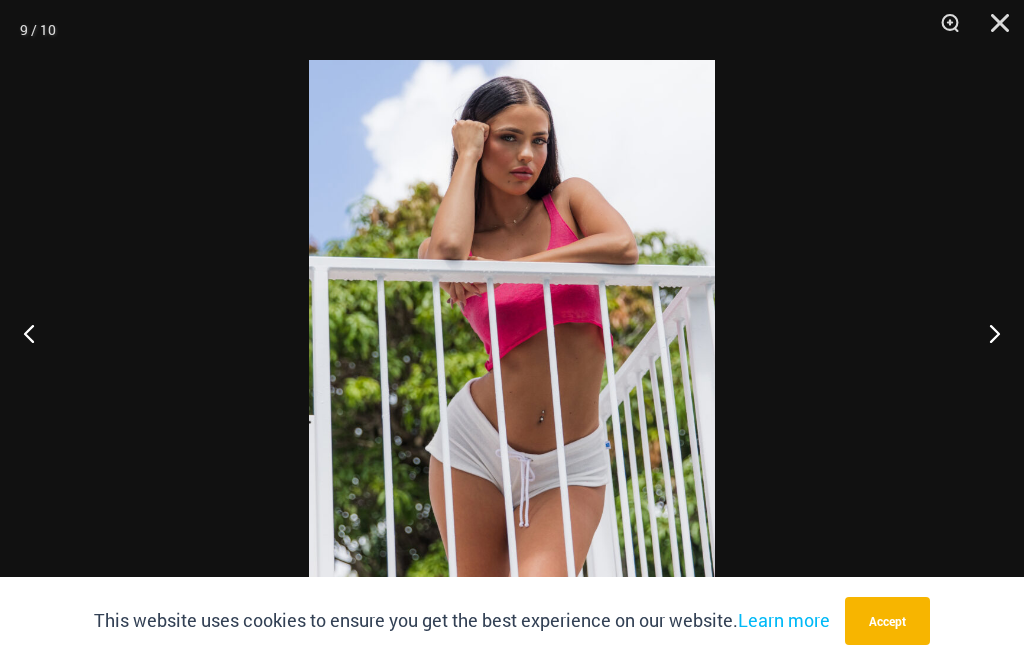 click at bounding box center (986, 333) 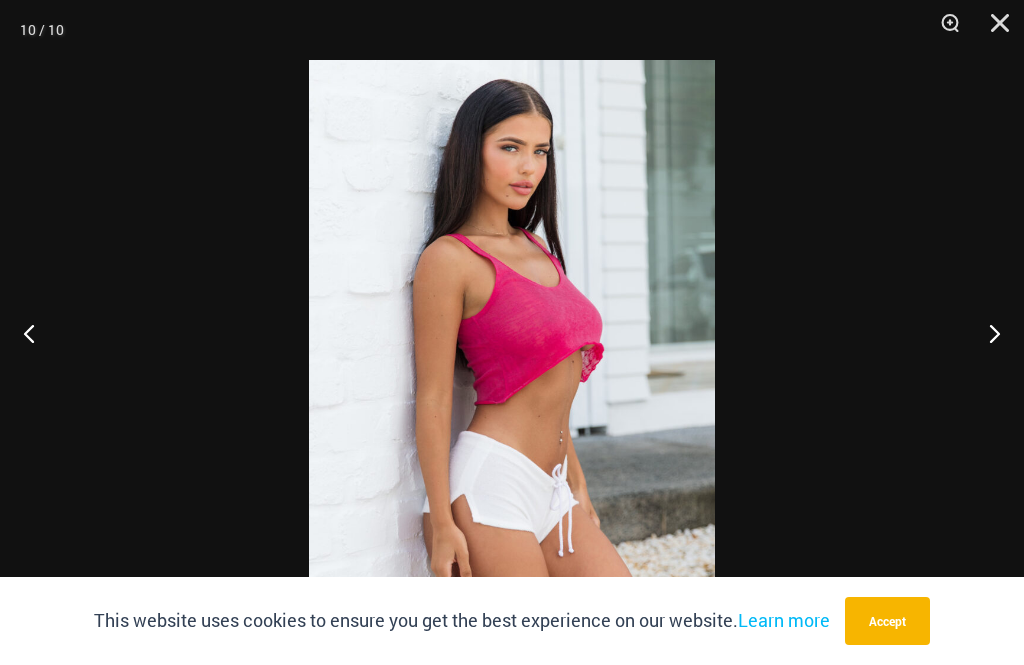 click at bounding box center (986, 333) 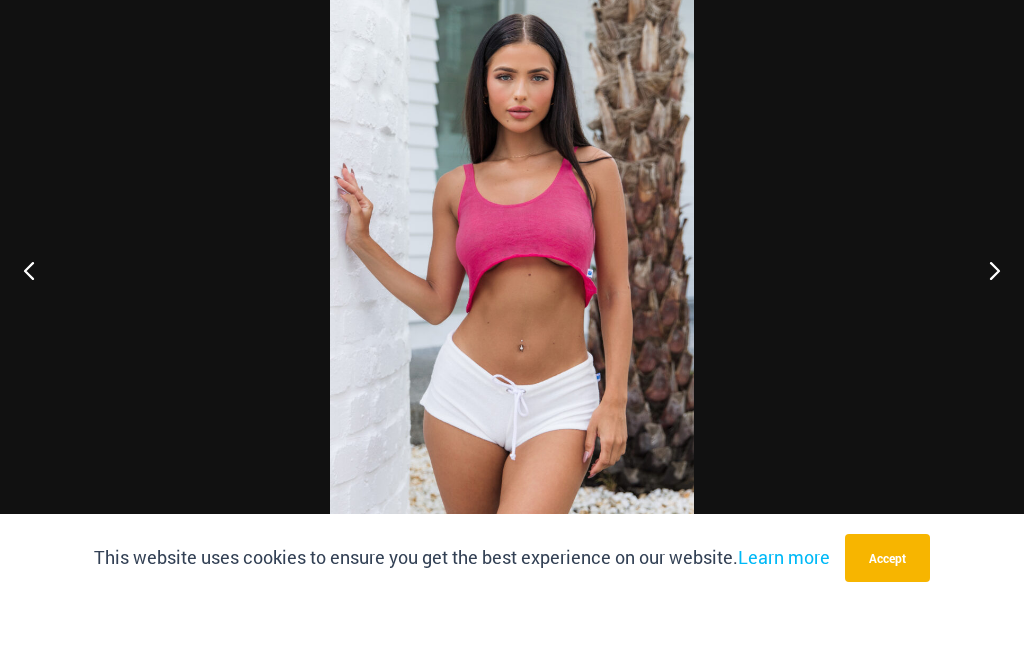 scroll, scrollTop: 479, scrollLeft: 0, axis: vertical 